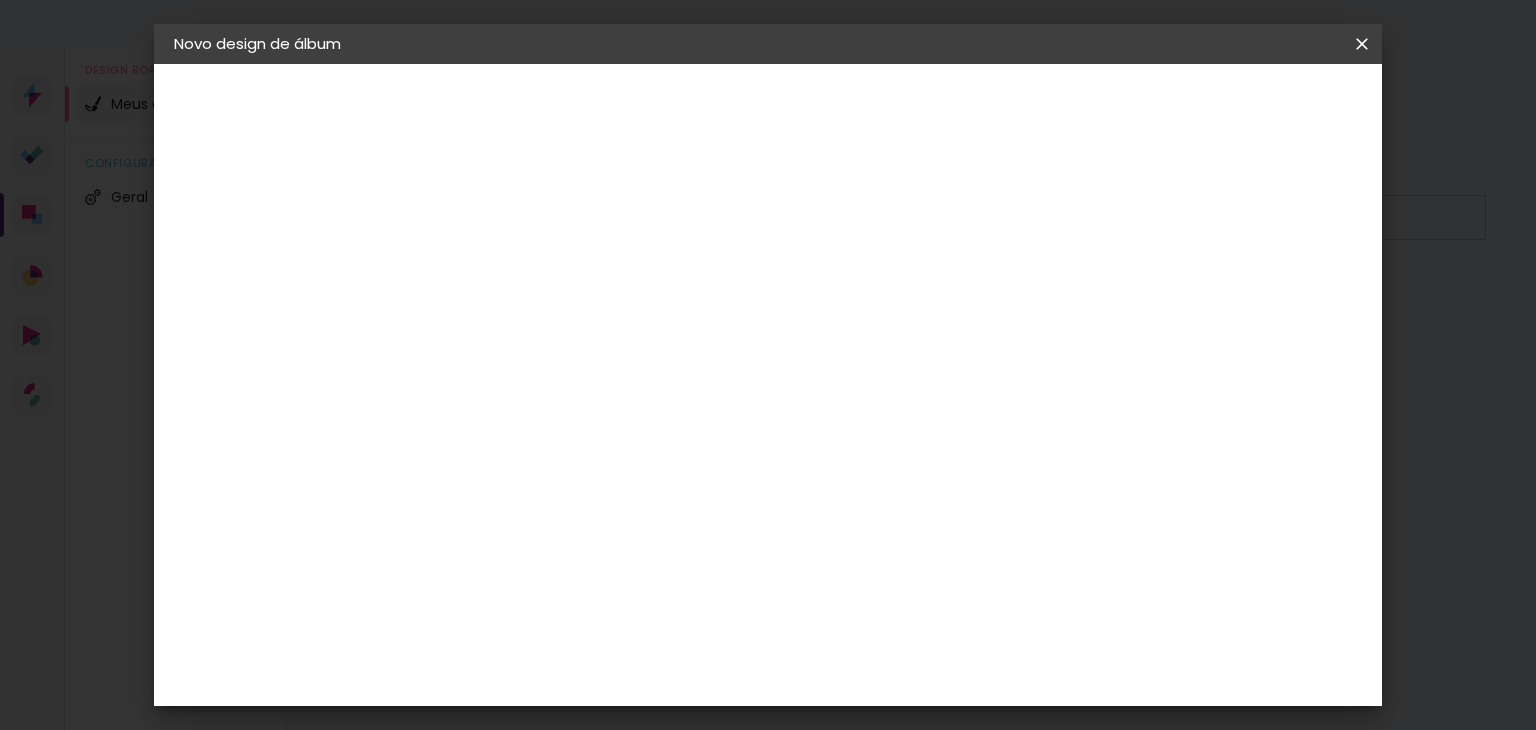 scroll, scrollTop: 0, scrollLeft: 0, axis: both 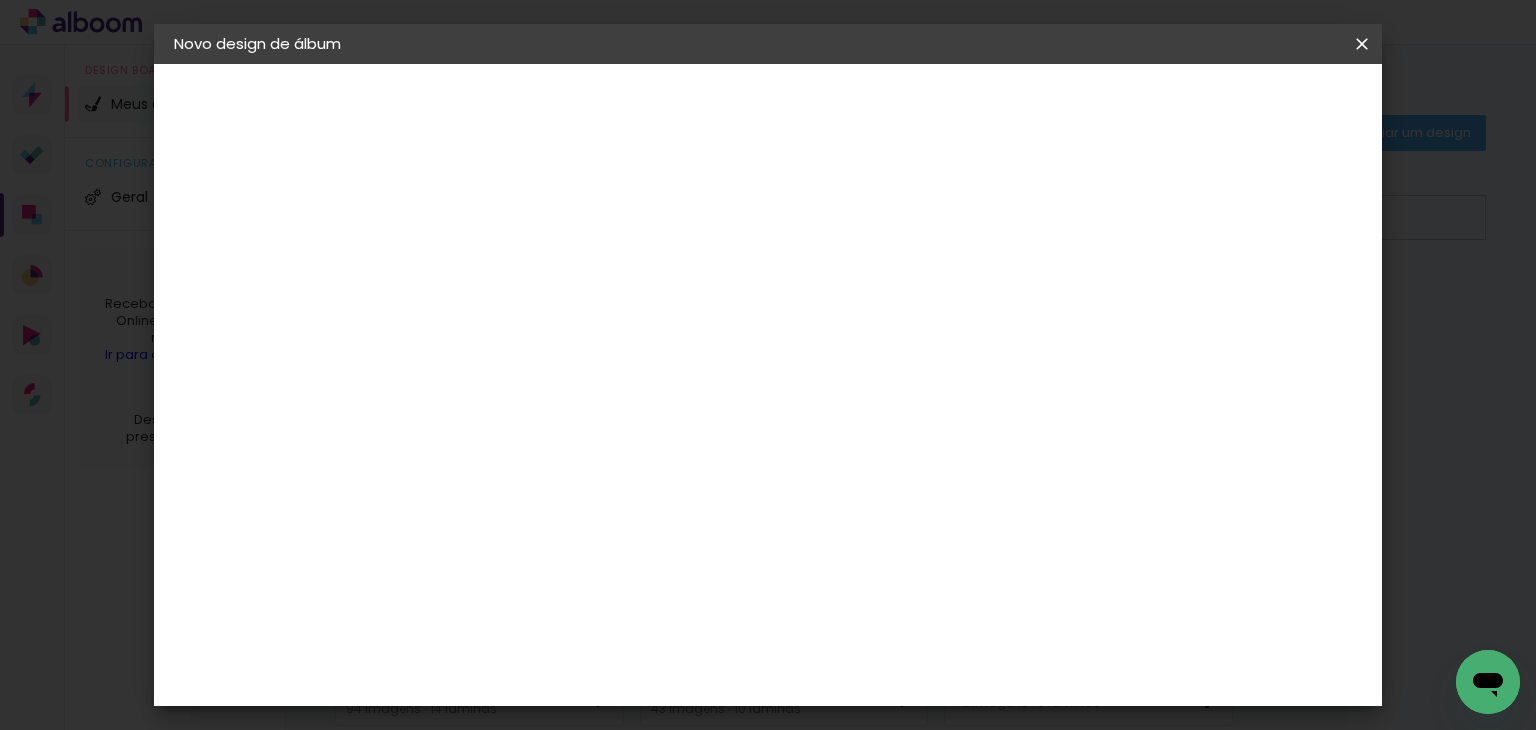 click on "Escolha o tamanho" at bounding box center (552, 370) 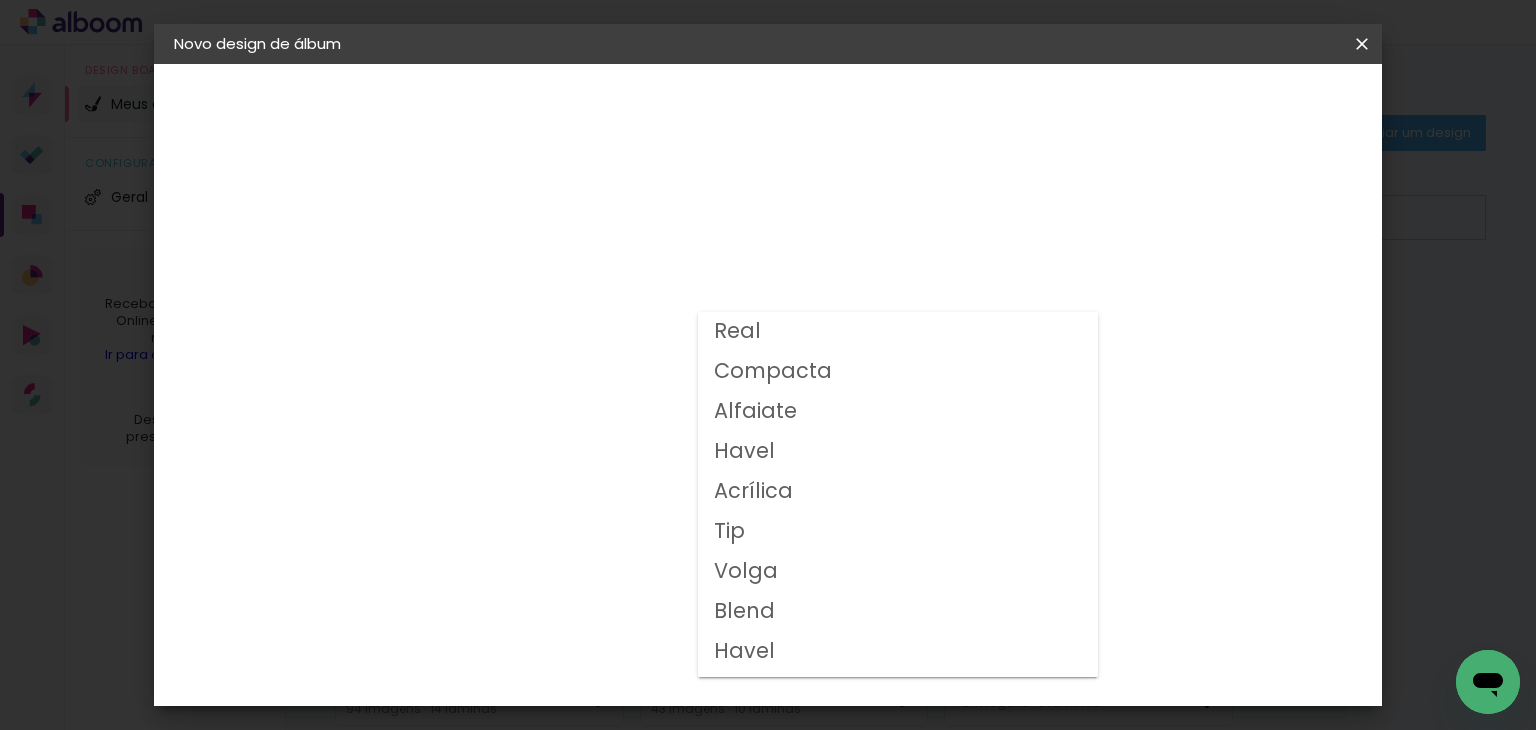 click on "Compacta" at bounding box center [0, 0] 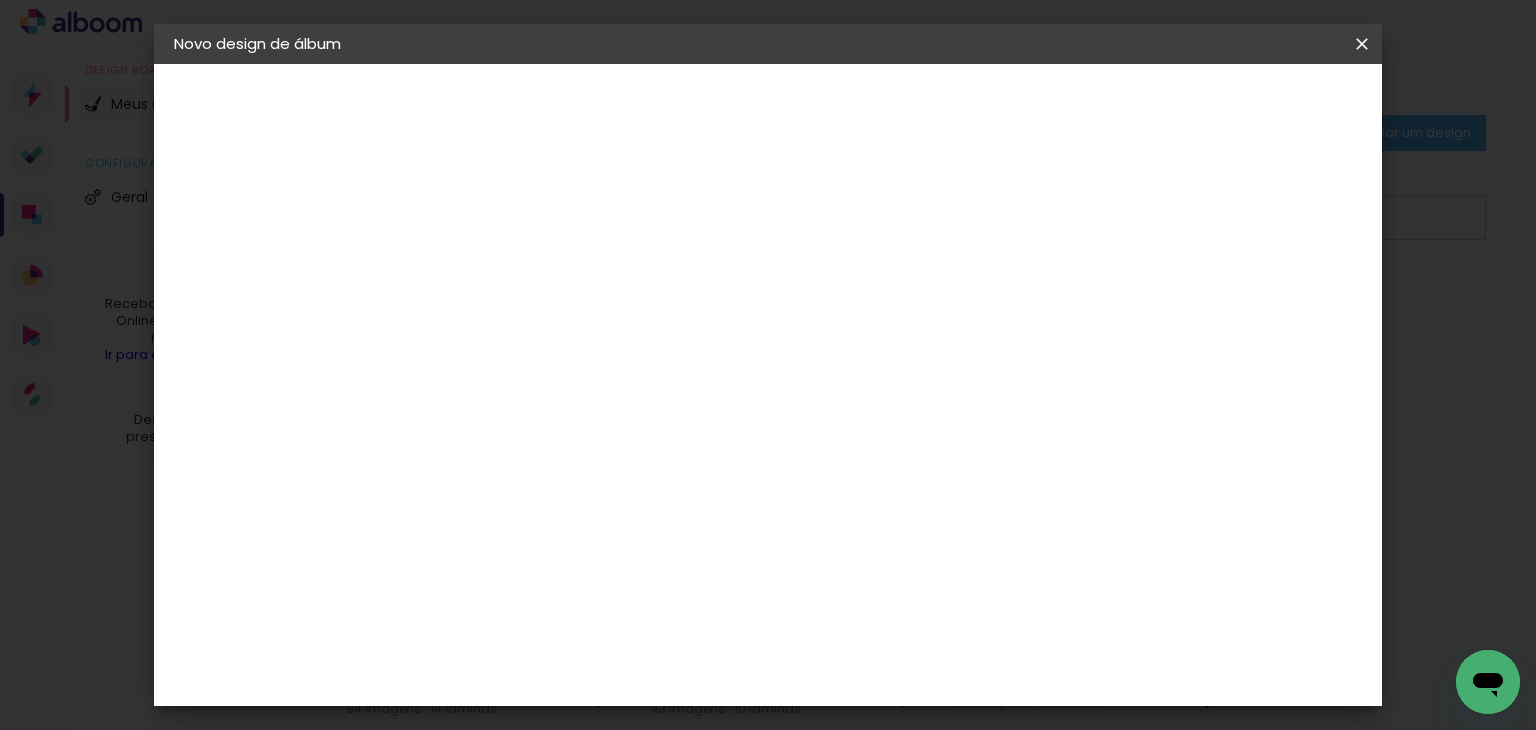 scroll, scrollTop: 92, scrollLeft: 0, axis: vertical 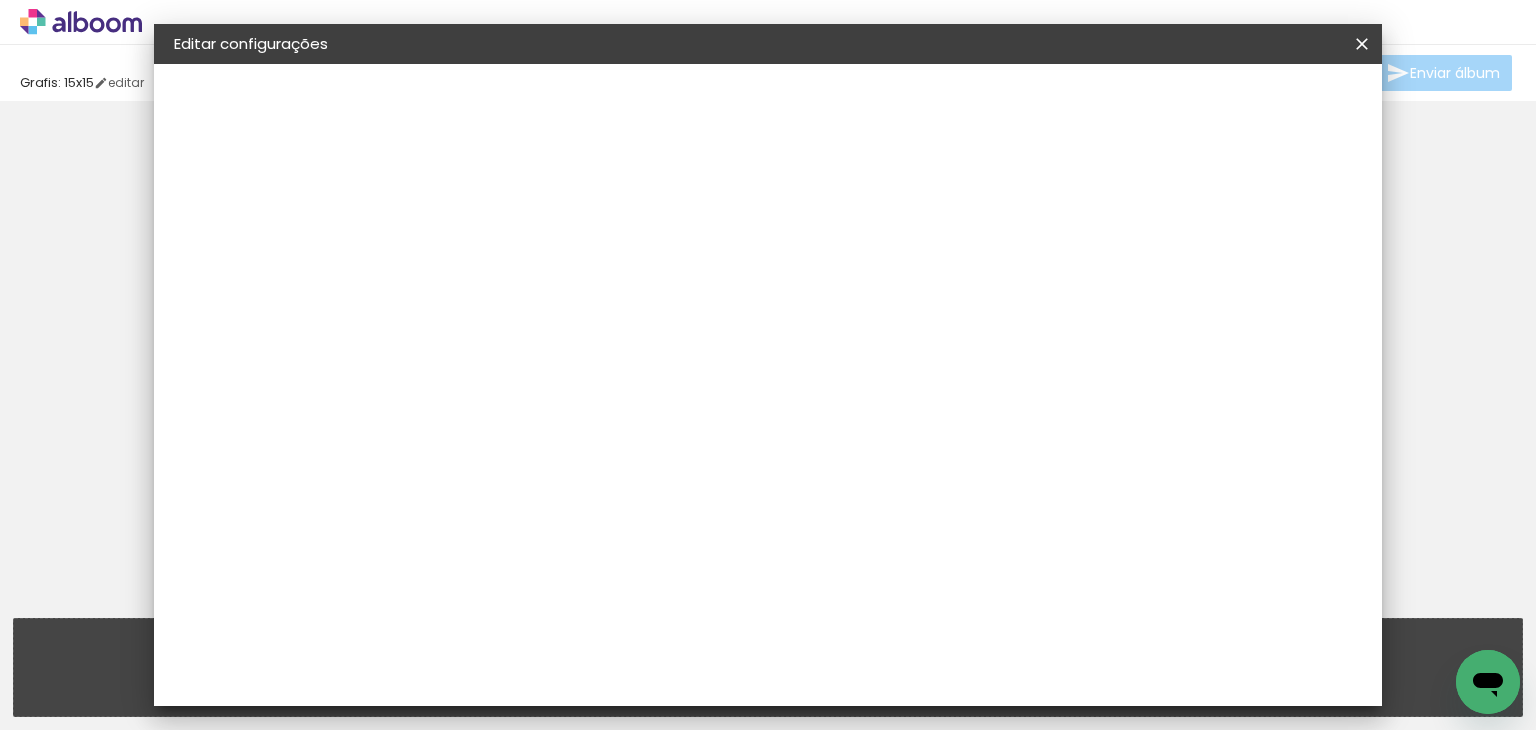 click at bounding box center [768, 365] 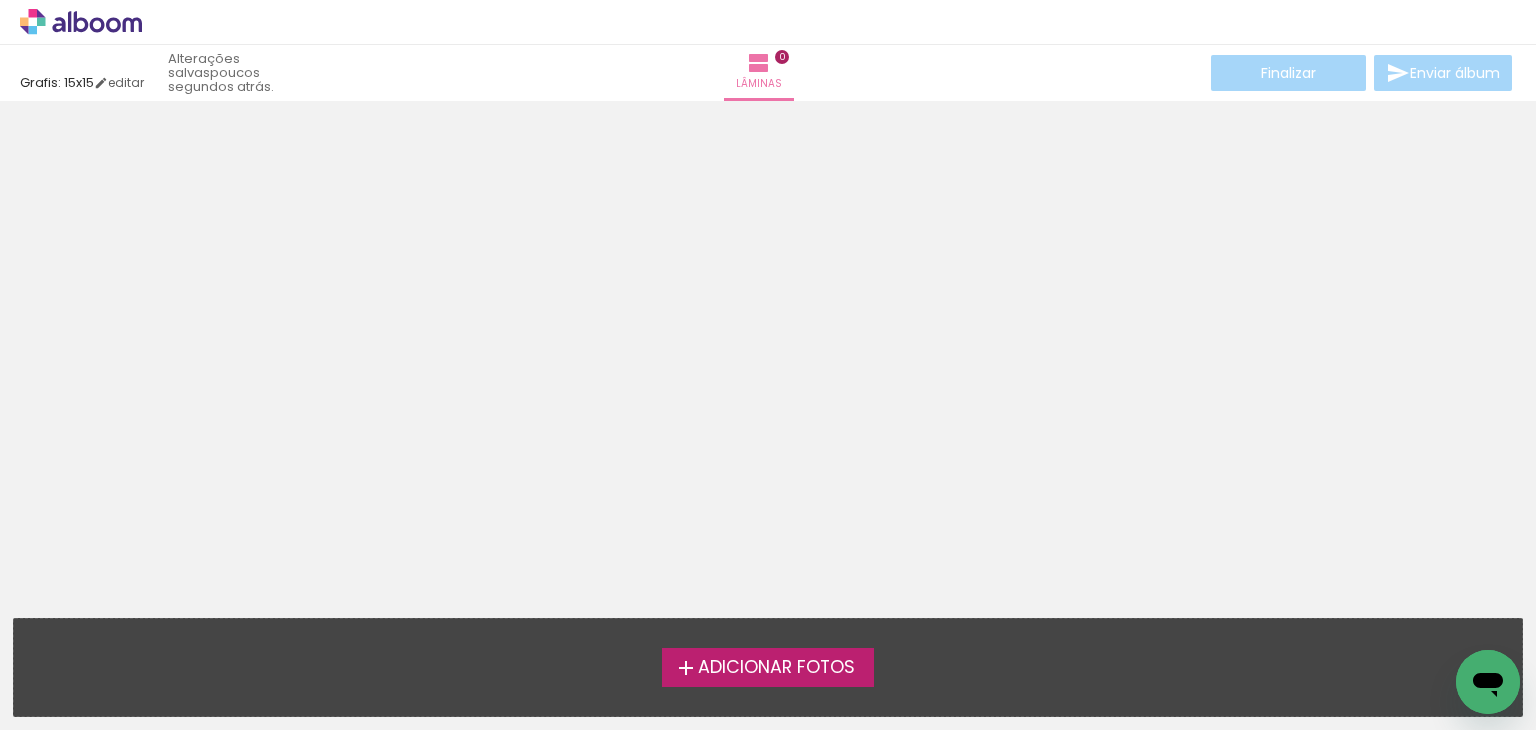 click on "Adicionar Fotos" at bounding box center [776, 668] 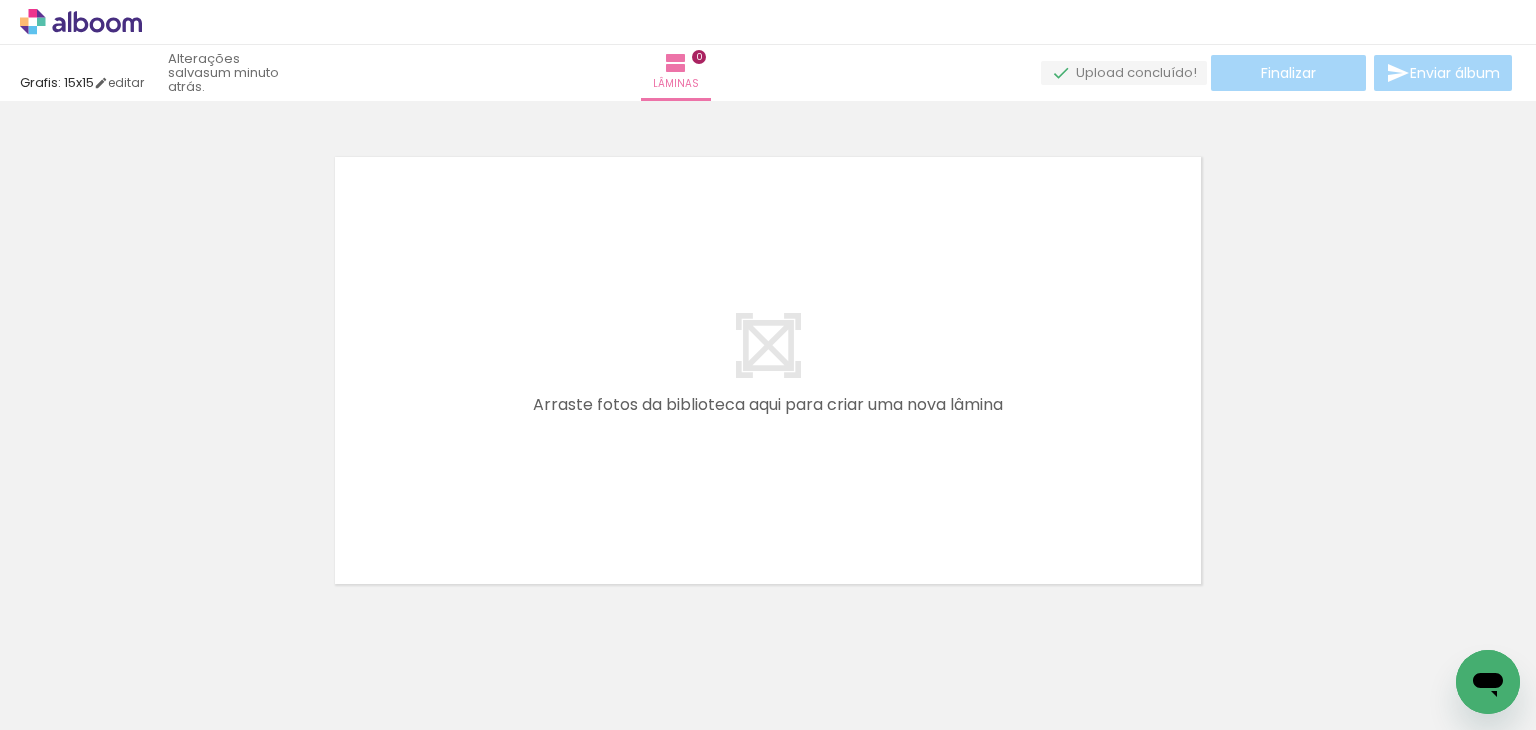 scroll, scrollTop: 25, scrollLeft: 0, axis: vertical 